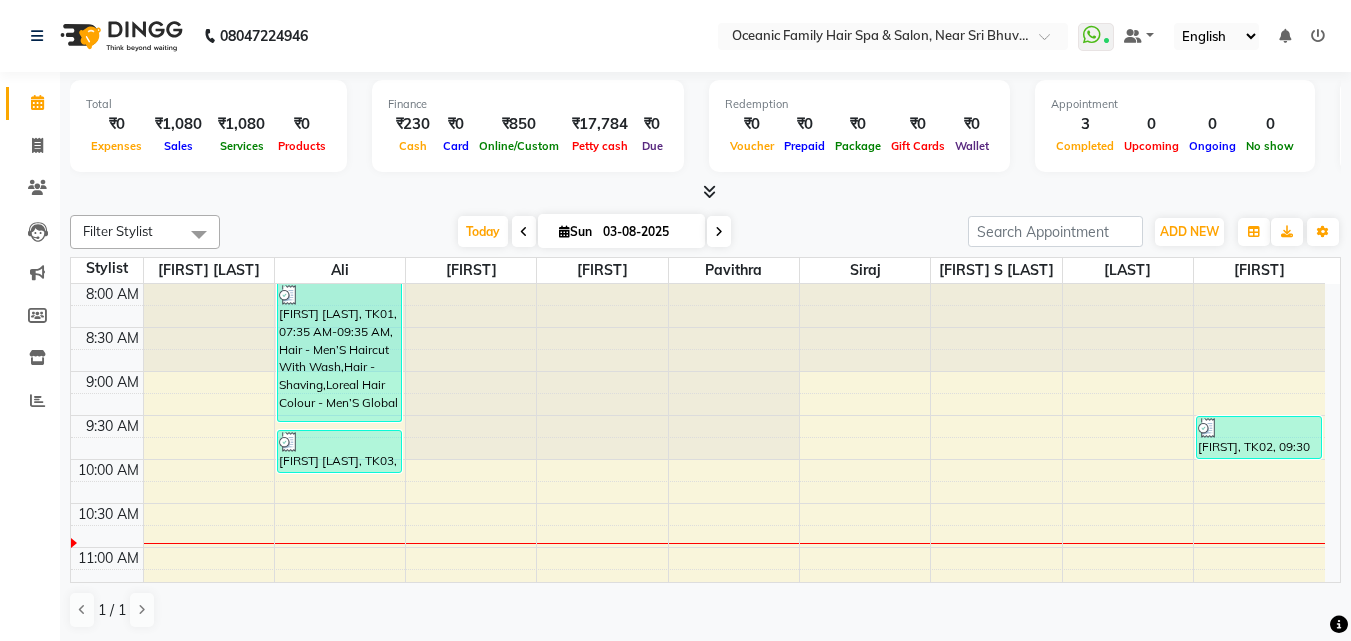 scroll, scrollTop: 0, scrollLeft: 0, axis: both 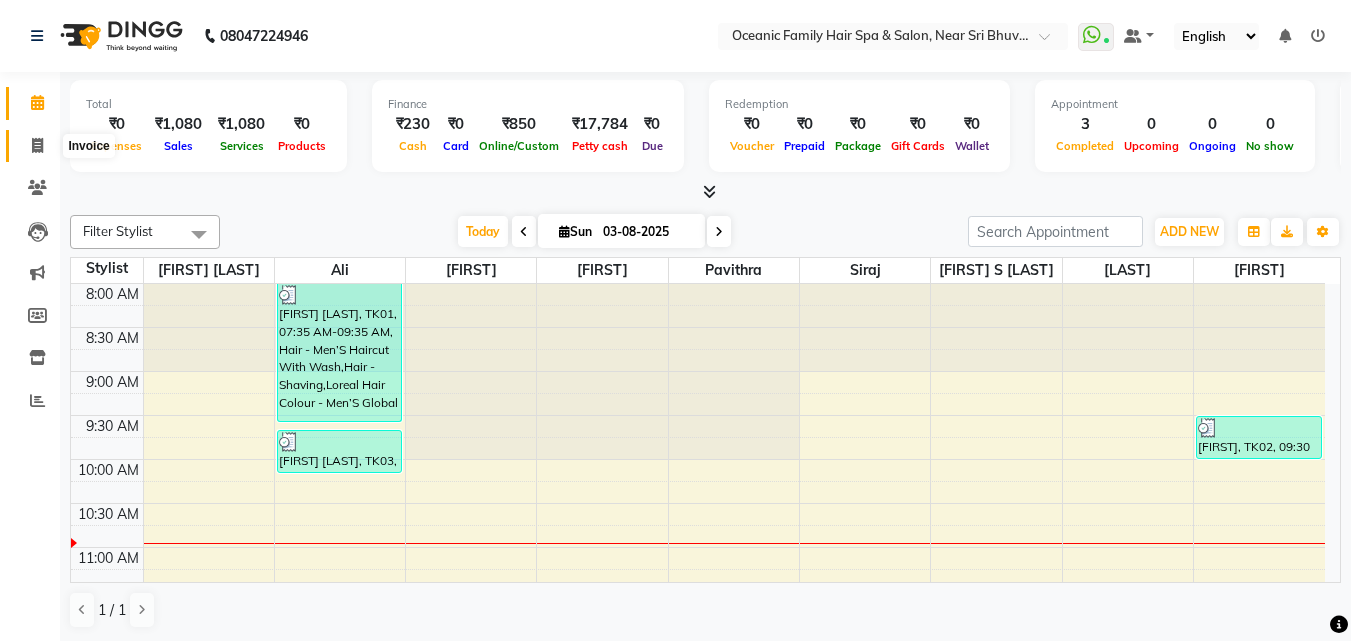 click 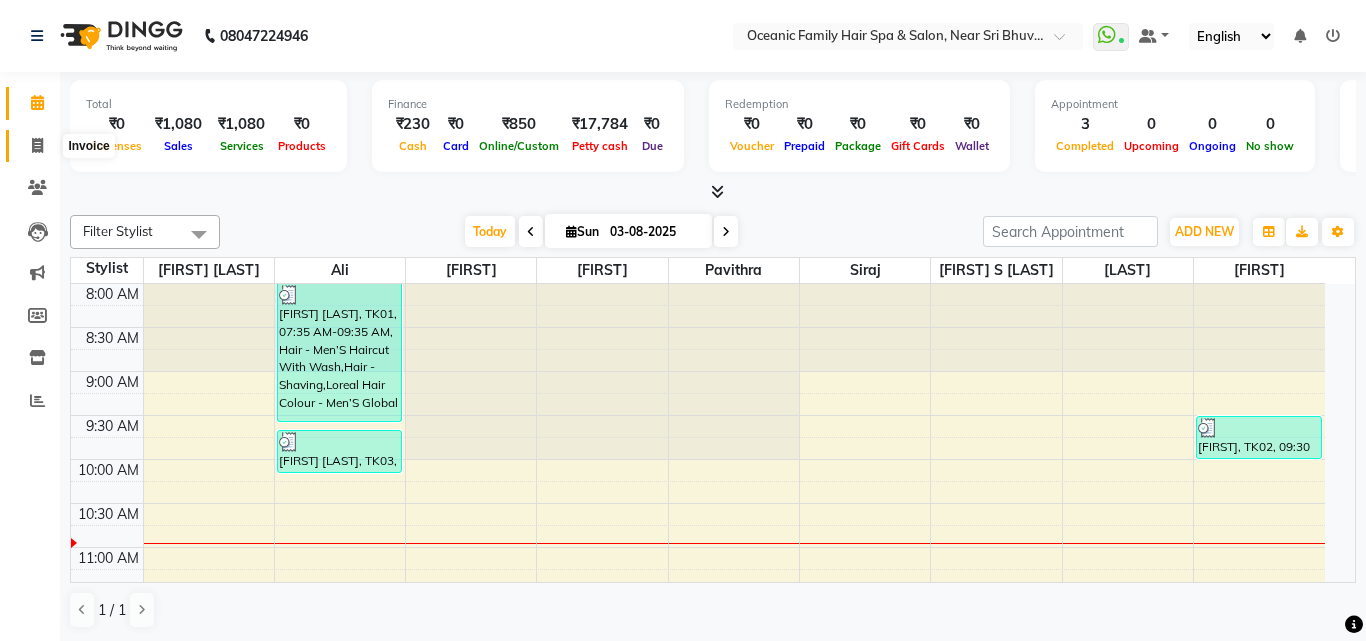select on "4366" 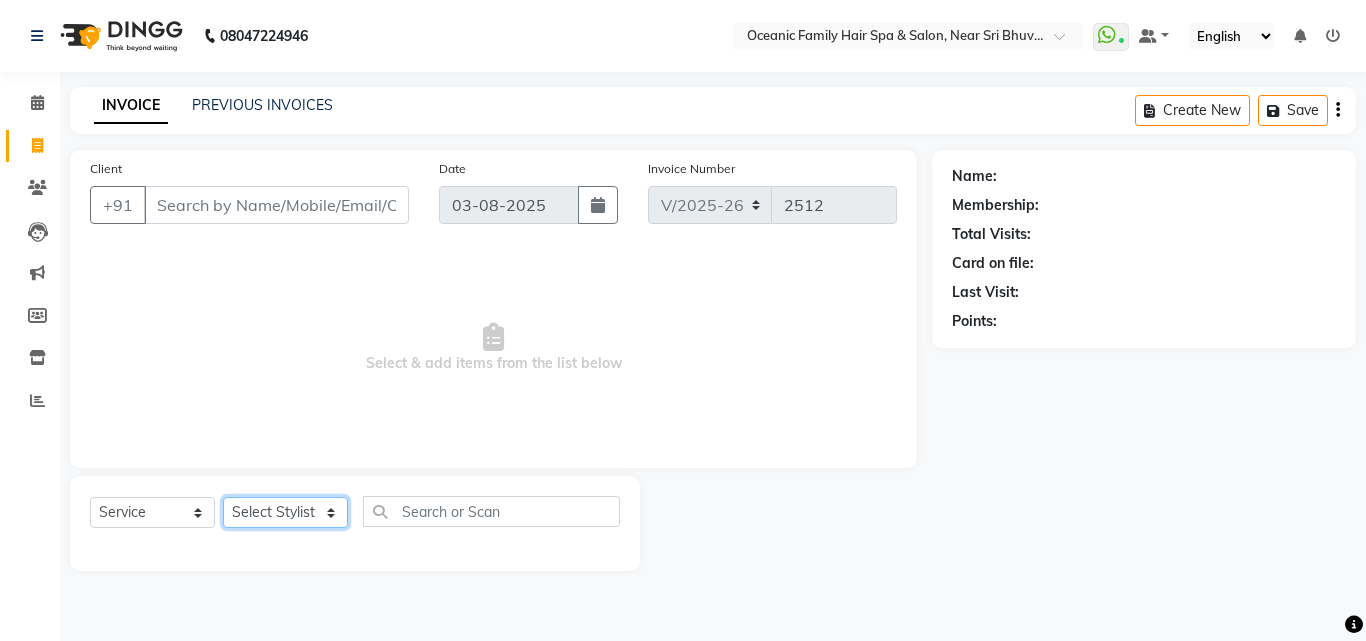 click on "Select Stylist [FIRST] [LAST] [FIRST] [LAST] [FIRST] [LAST] [FIRST] [LAST] [FIRST] [LAST] [FIRST]" 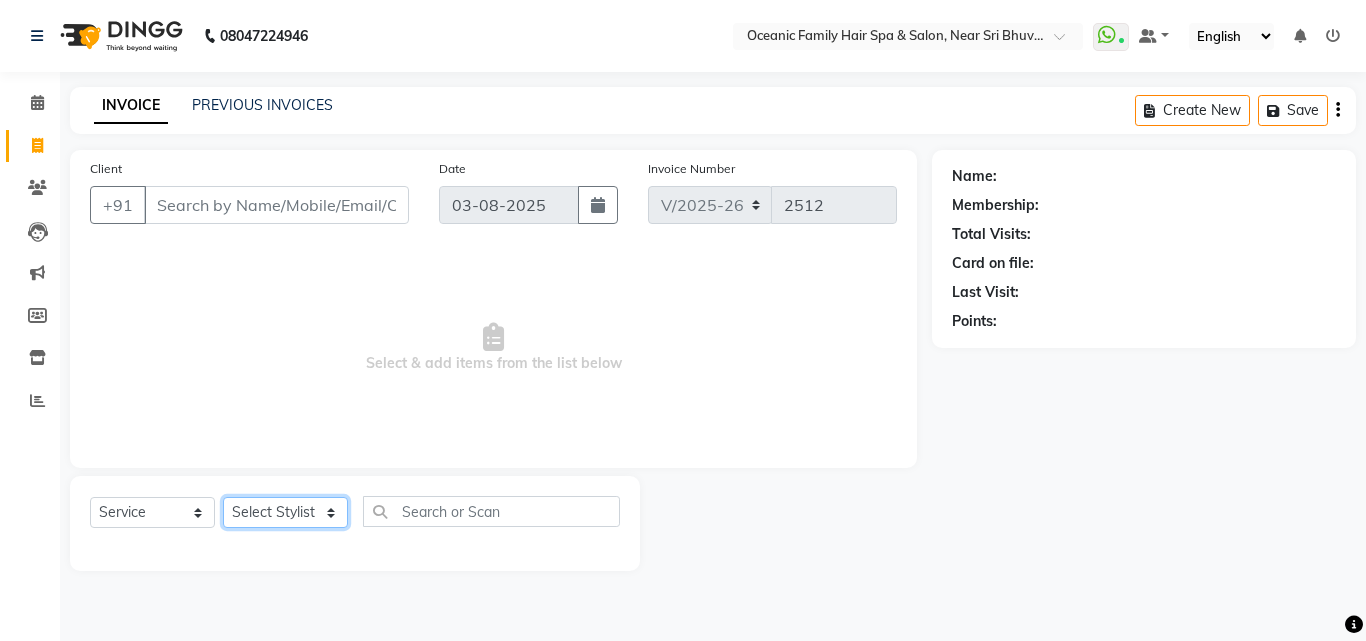 select on "23948" 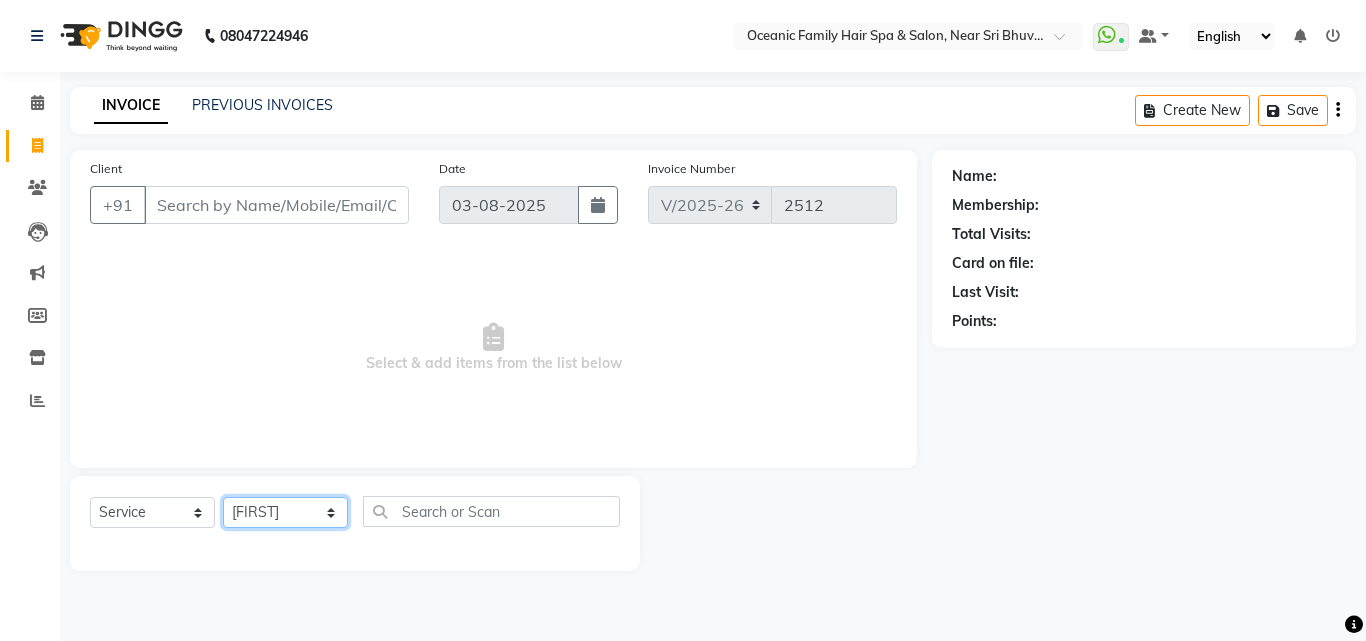 click on "Select Stylist [FIRST] [LAST] [FIRST] [LAST] [FIRST] [LAST] [FIRST] [LAST] [FIRST] [LAST] [FIRST]" 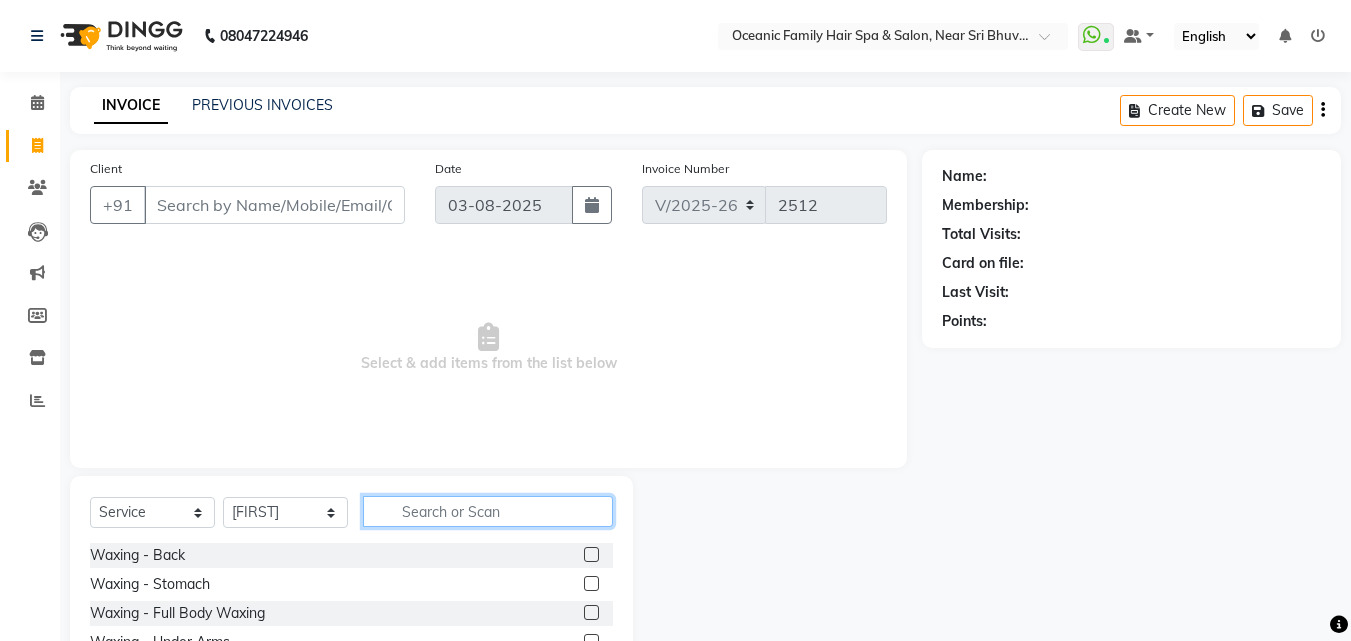 click 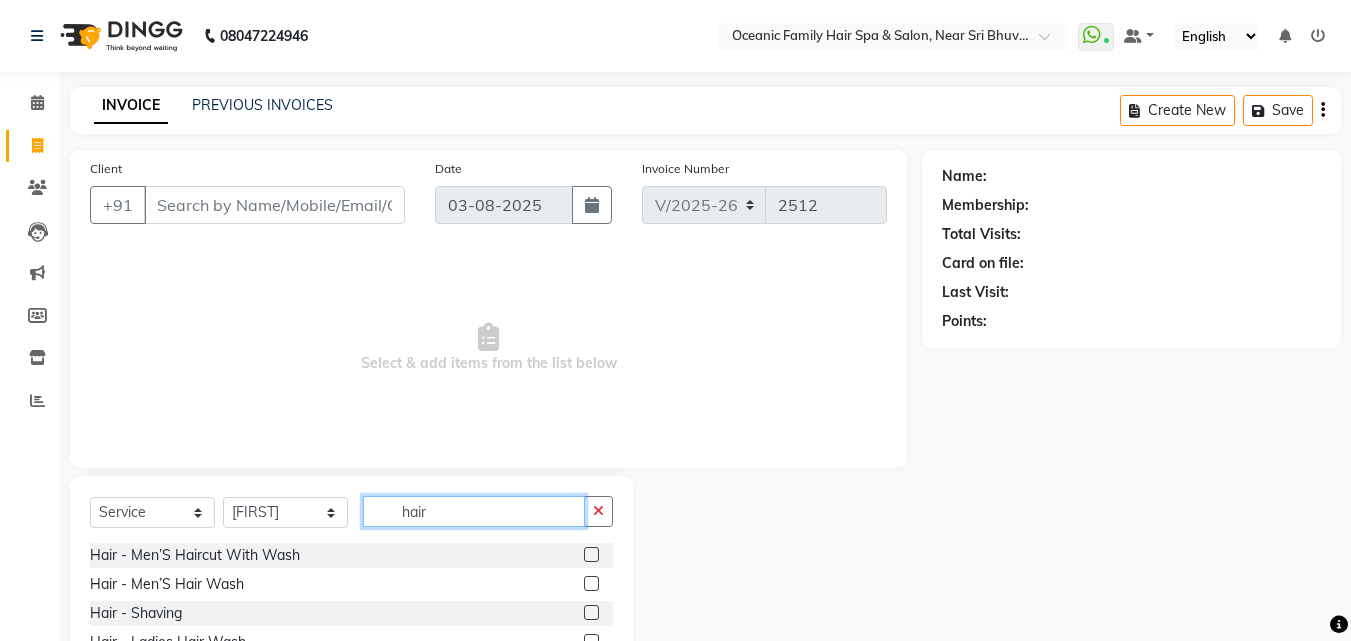 type on "hair" 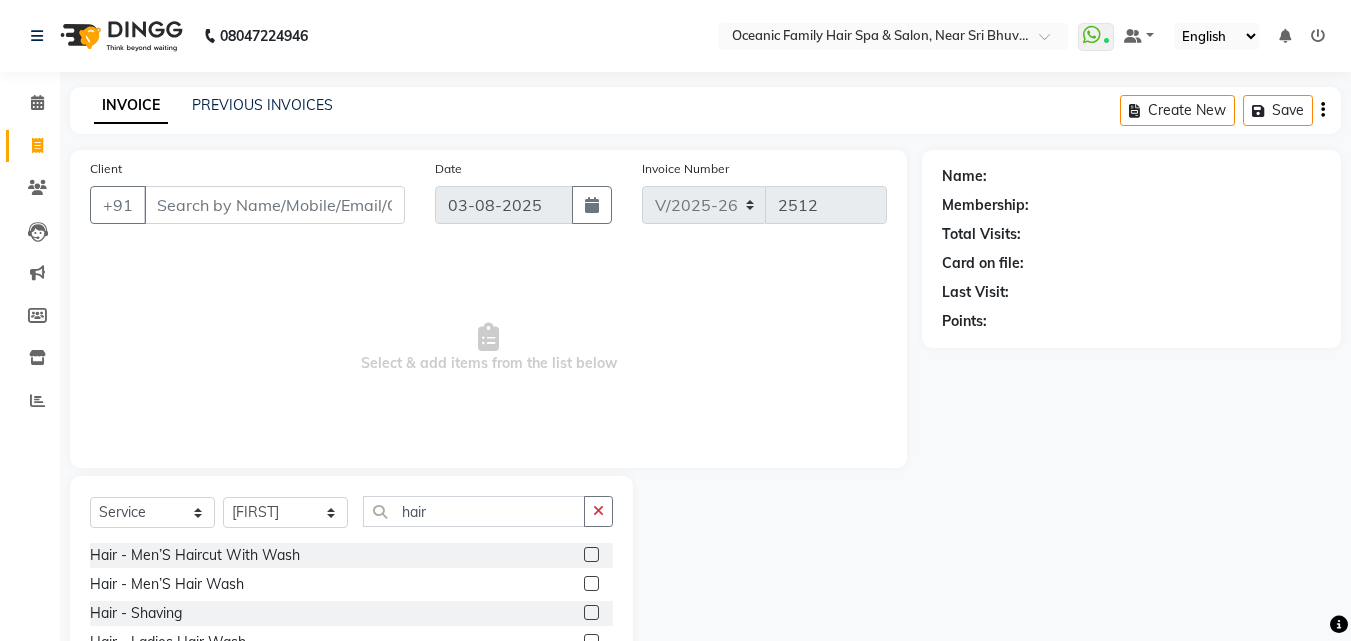 click 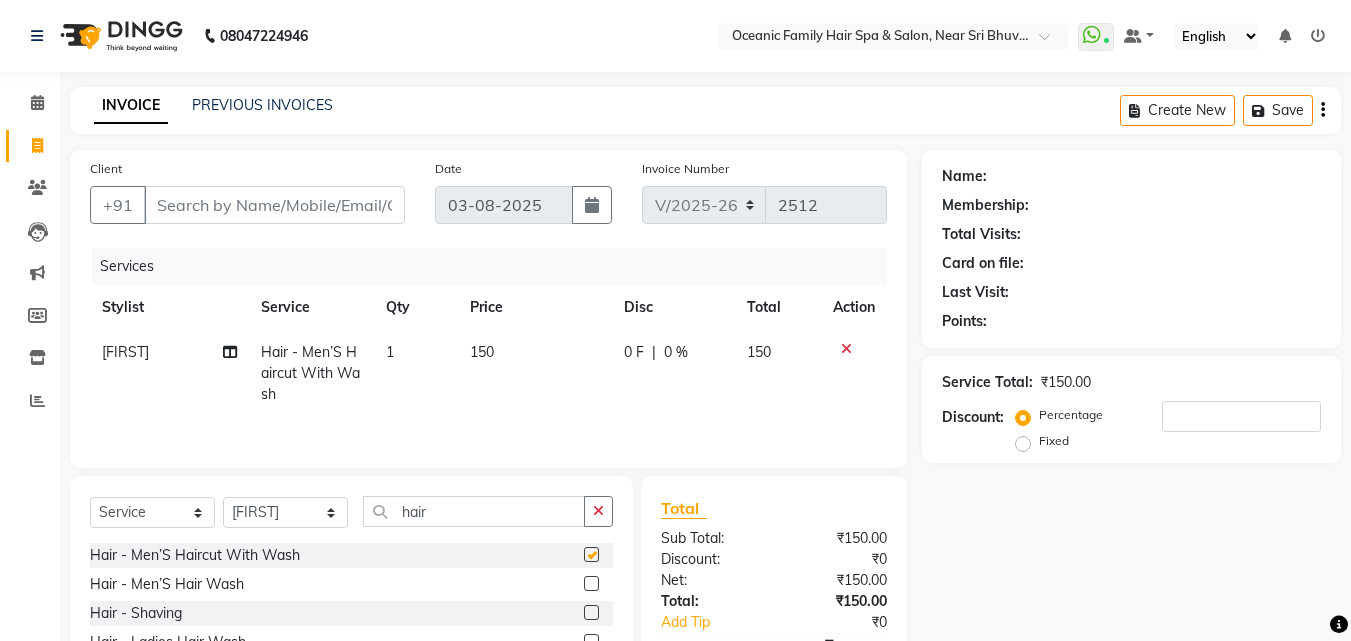 checkbox on "false" 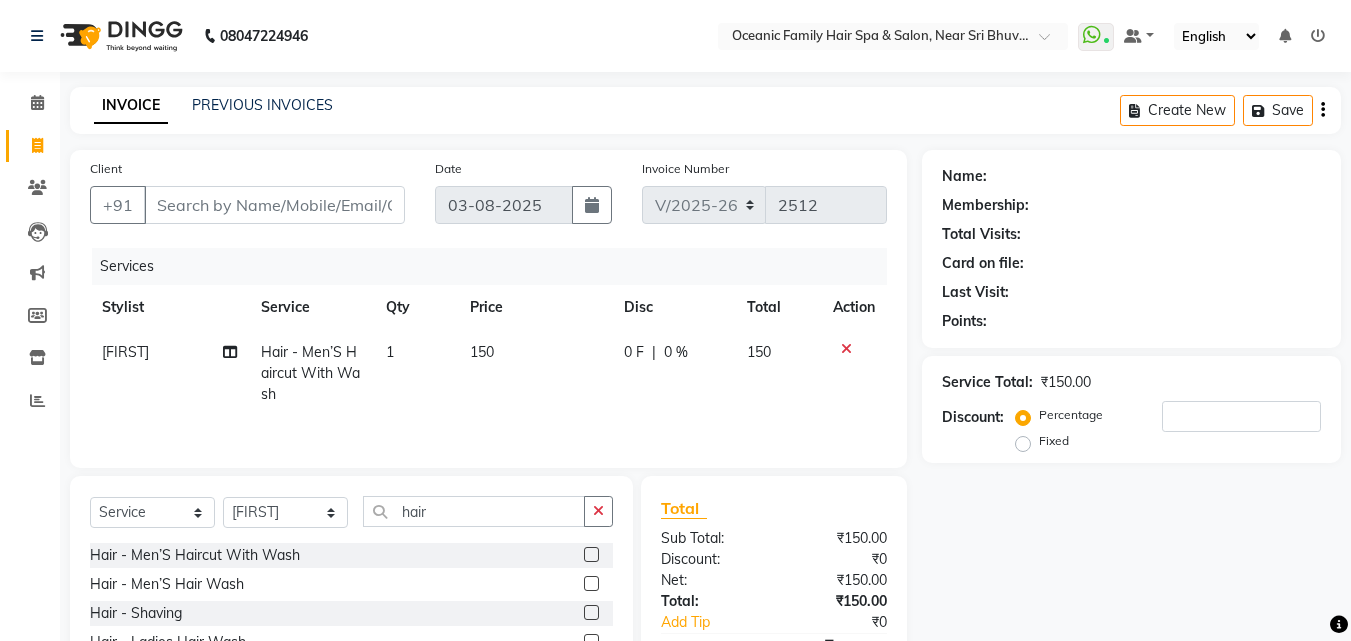 click 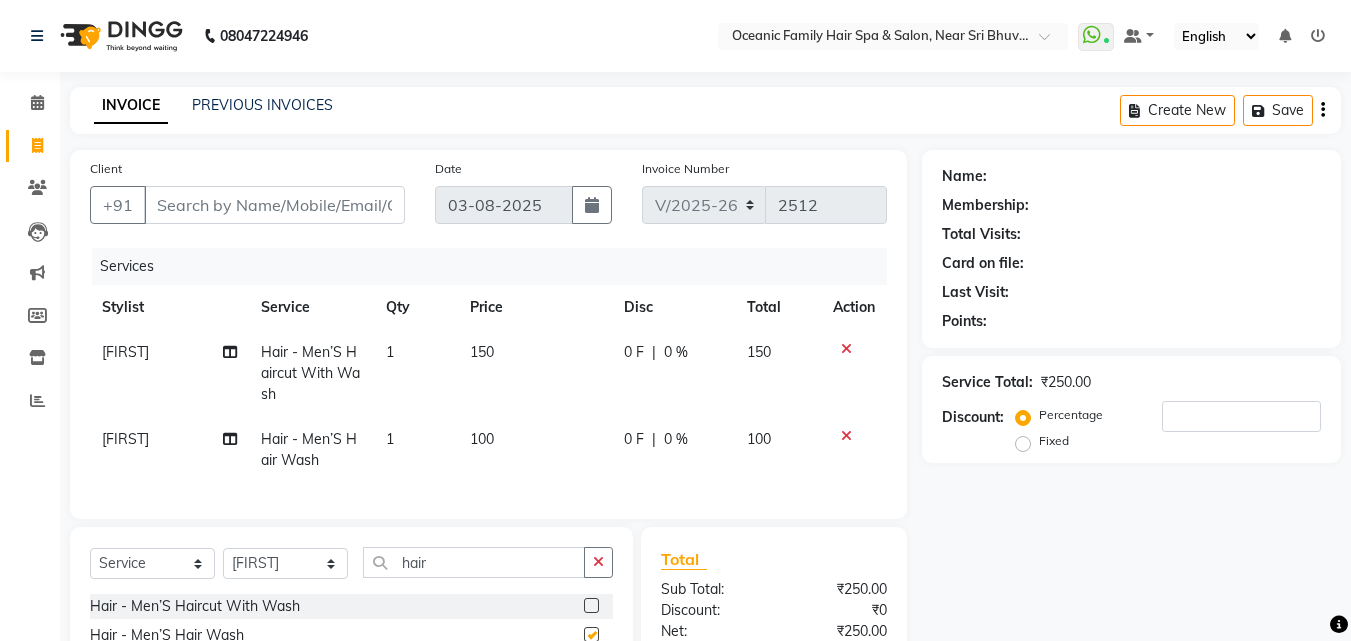 checkbox on "false" 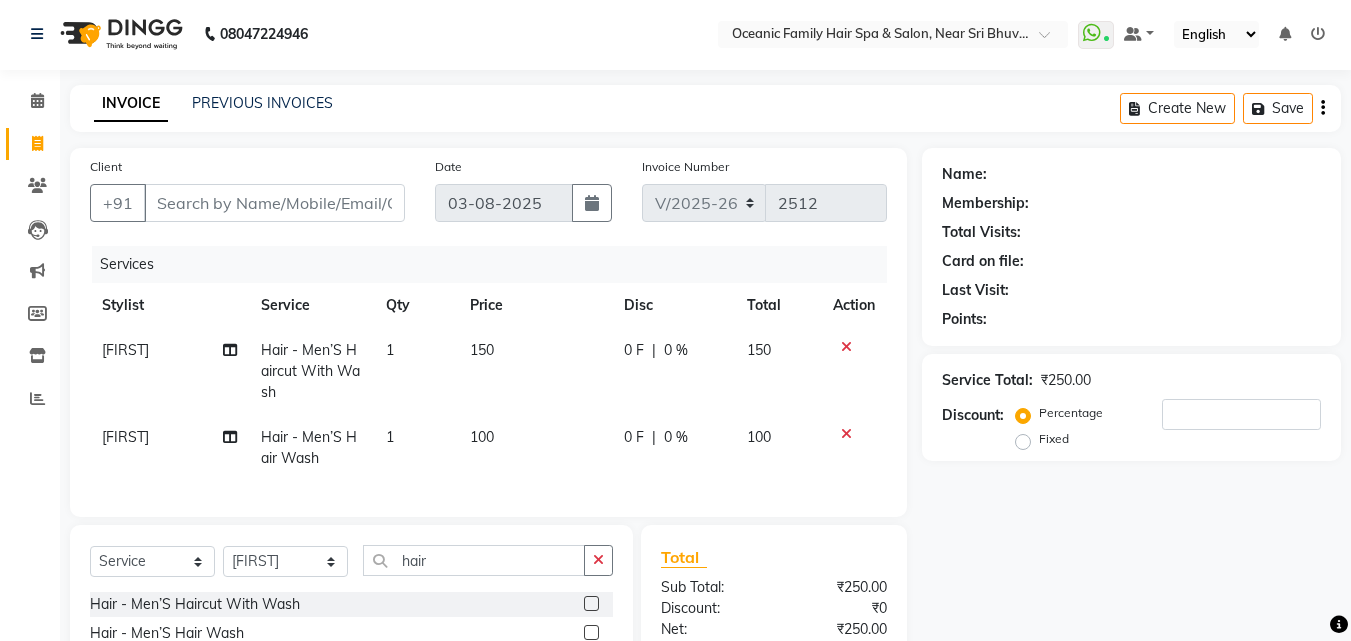 scroll, scrollTop: 0, scrollLeft: 0, axis: both 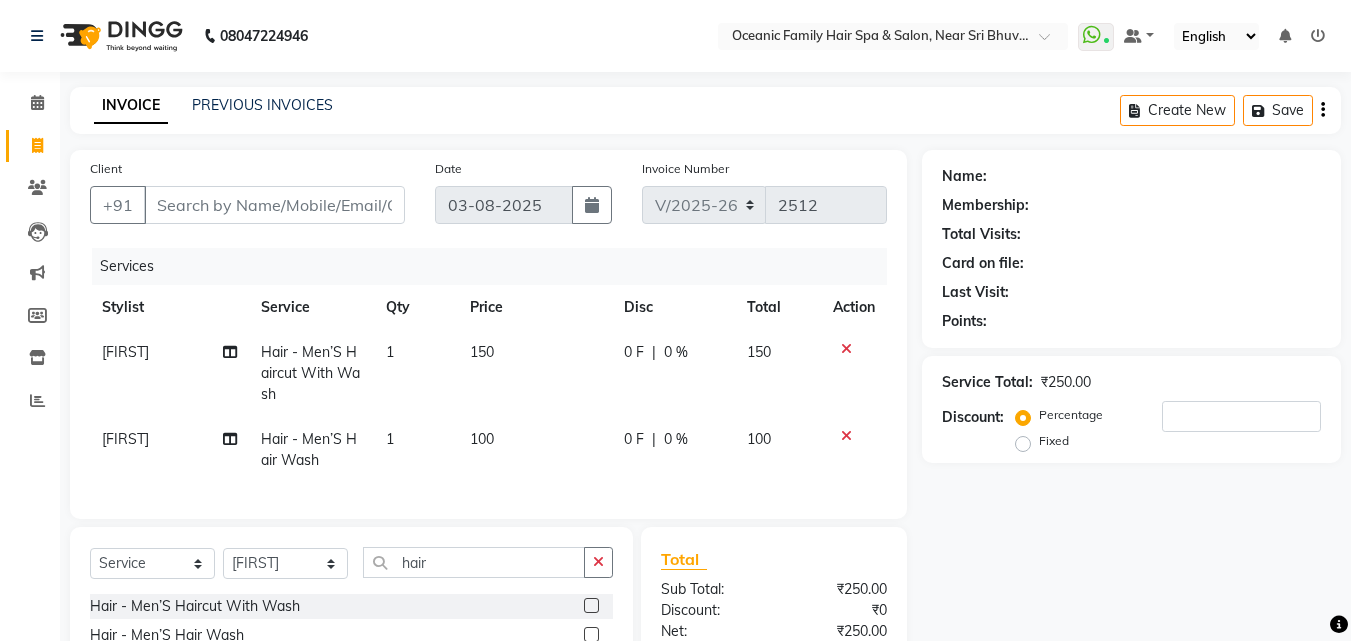click 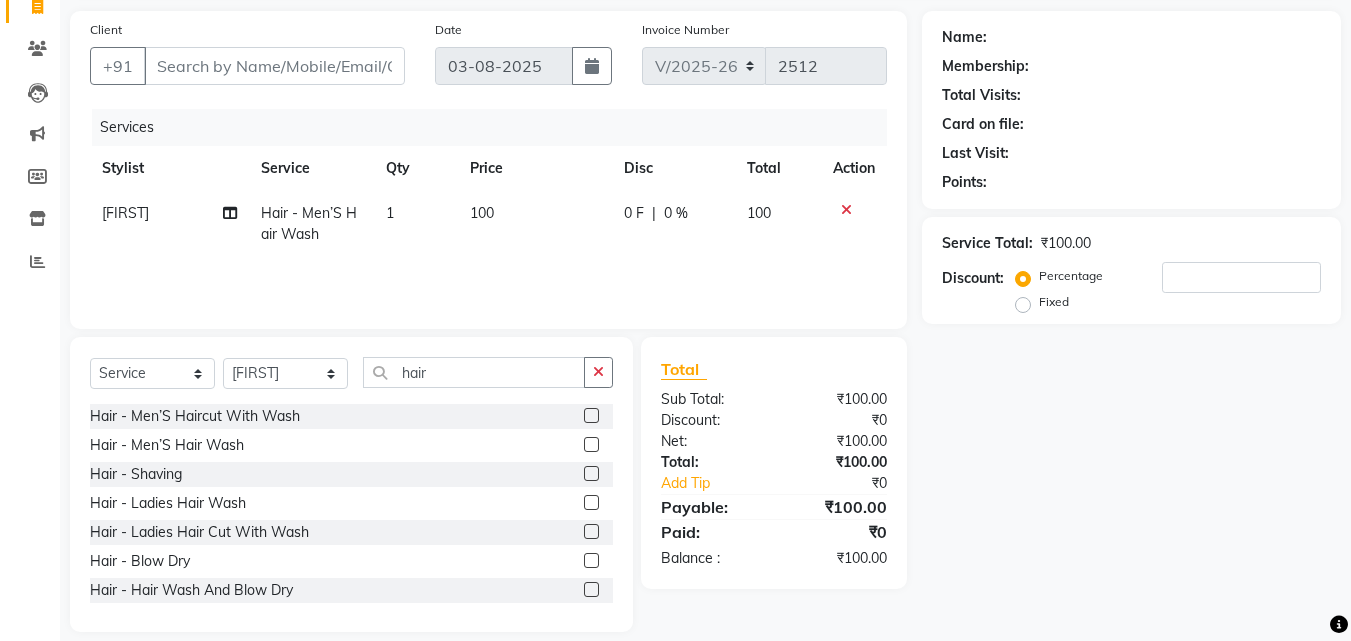 scroll, scrollTop: 160, scrollLeft: 0, axis: vertical 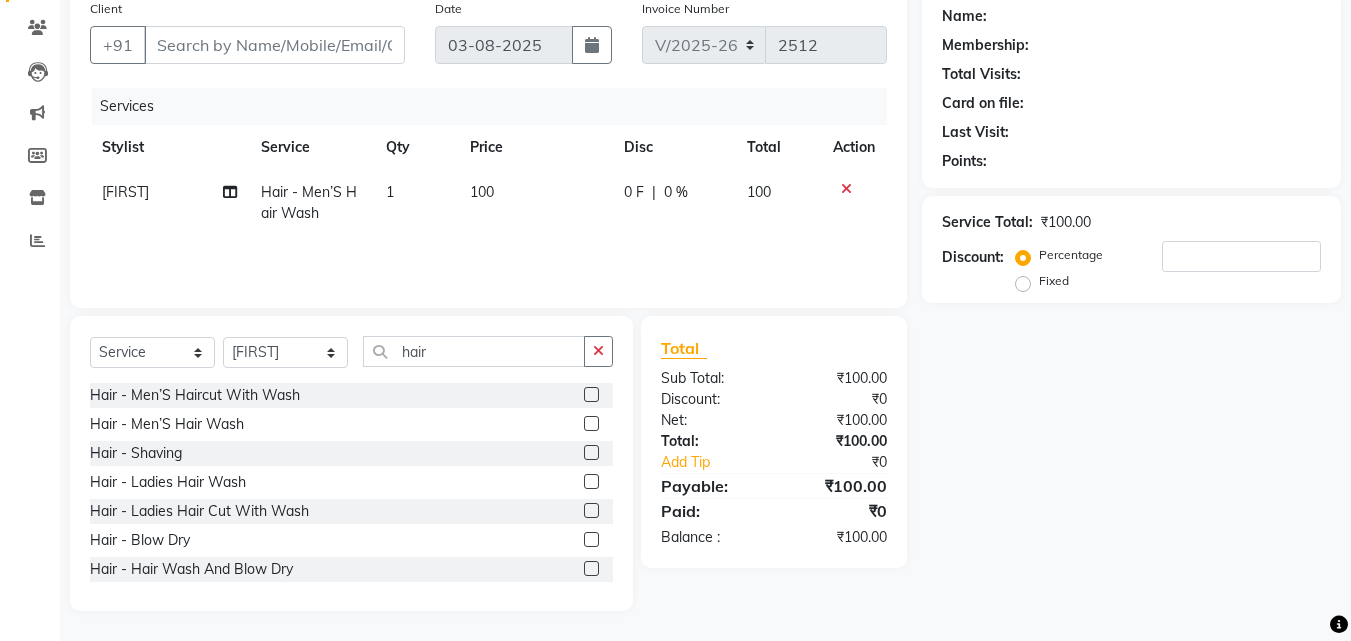 click 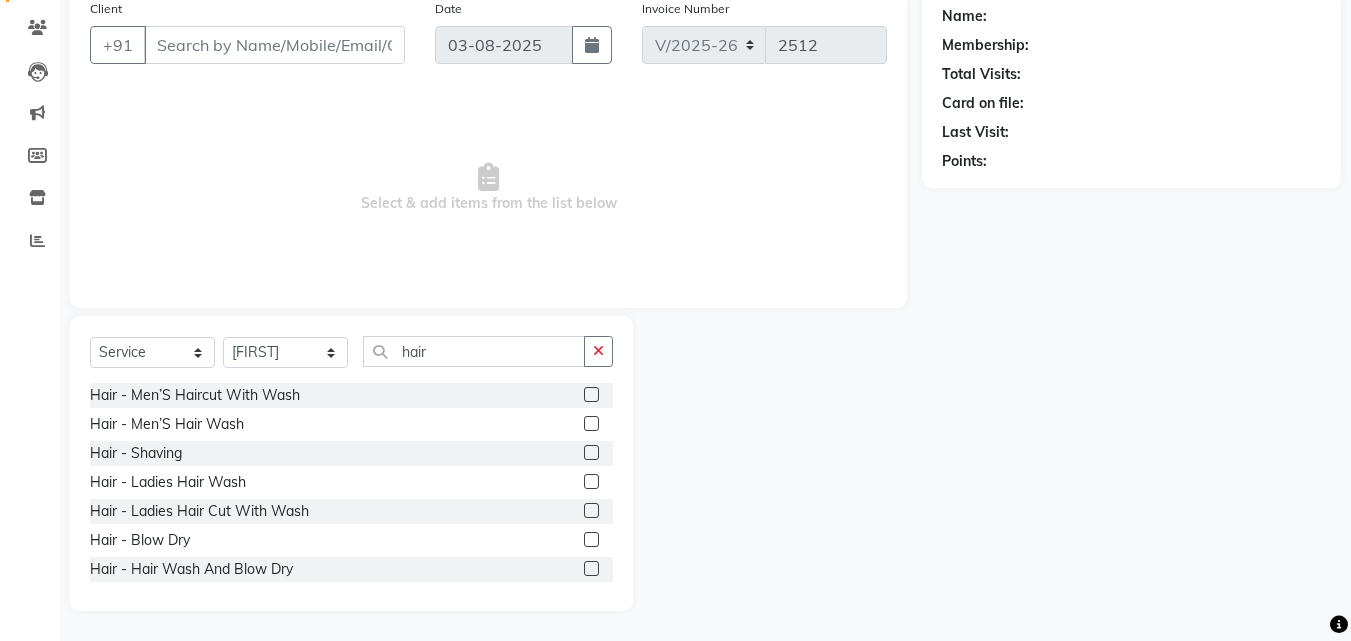 click 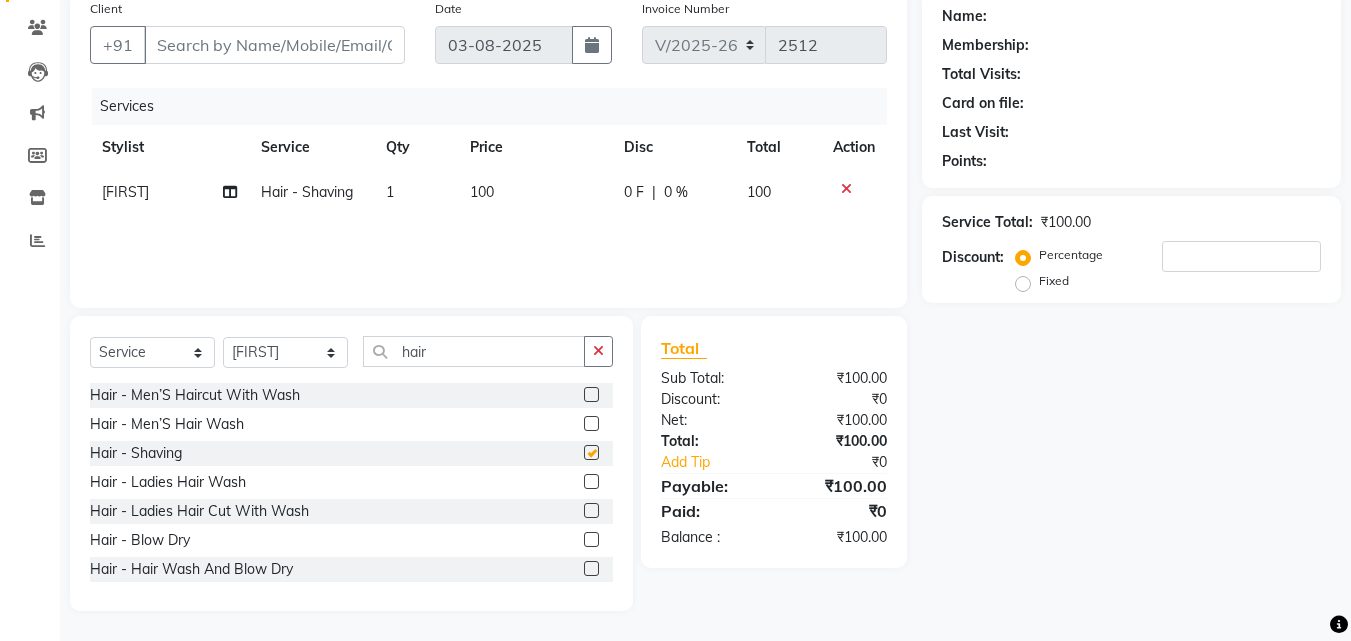 checkbox on "false" 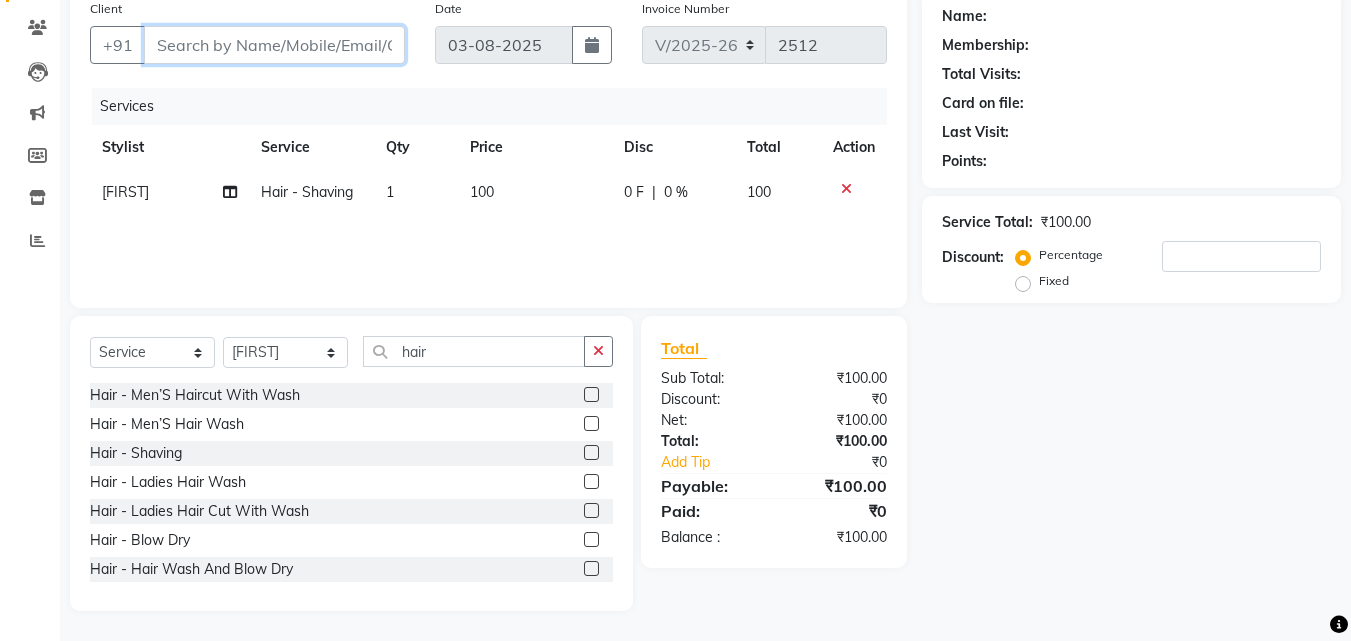 click on "Client" at bounding box center (274, 45) 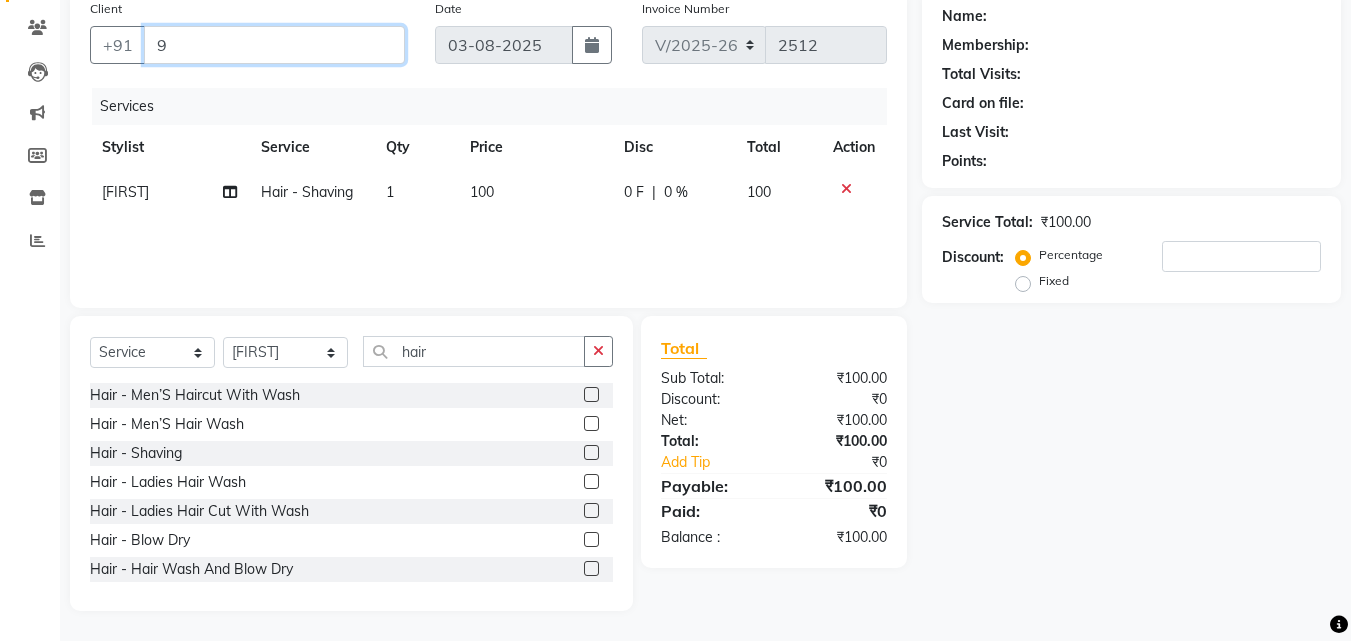 type on "0" 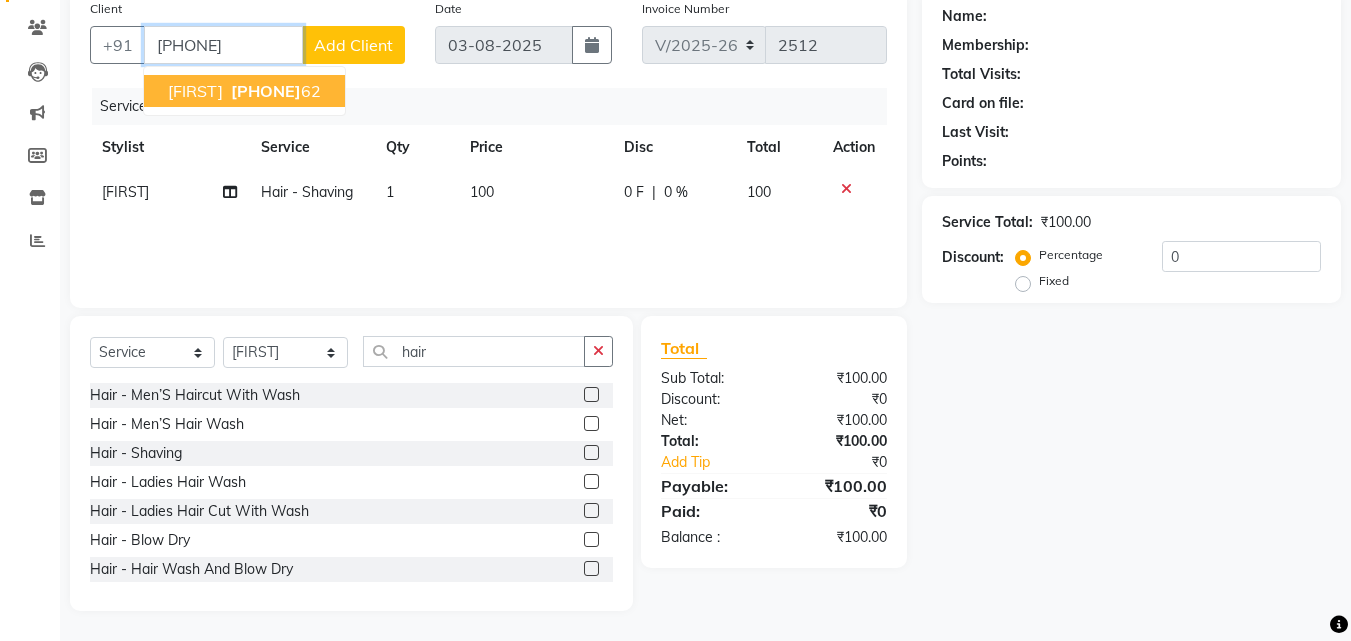 click on "[FIRST]   [PHONE]" at bounding box center (244, 91) 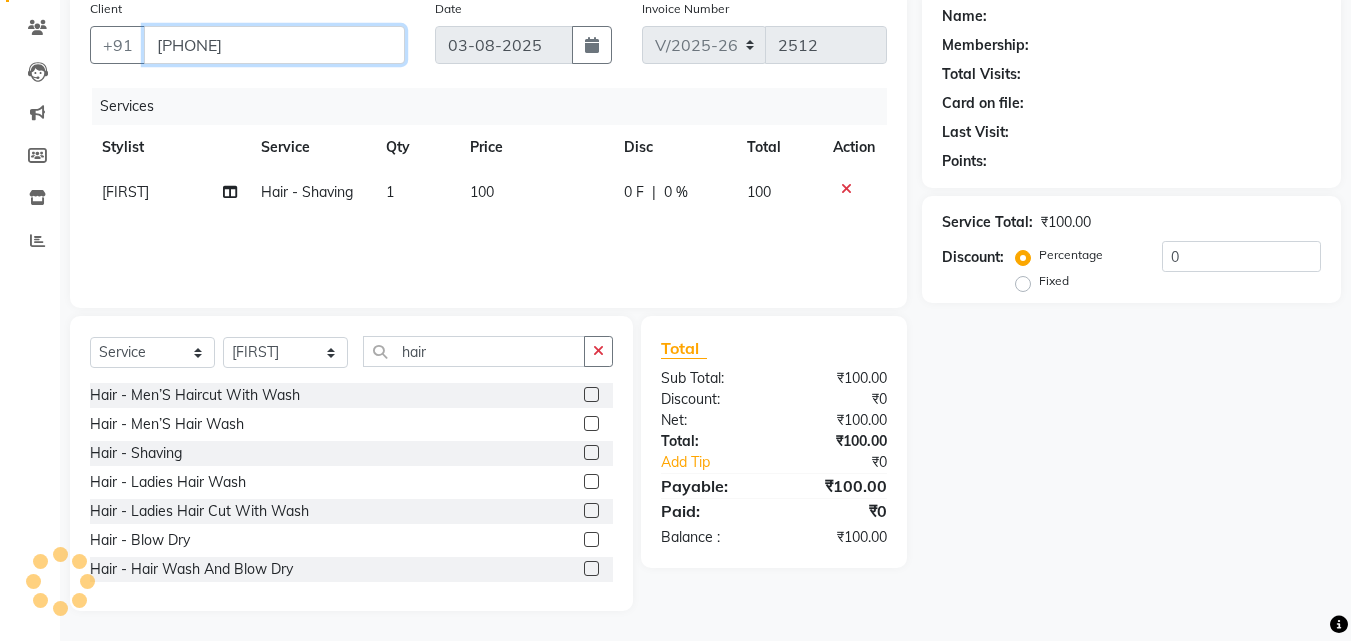 type on "[PHONE]" 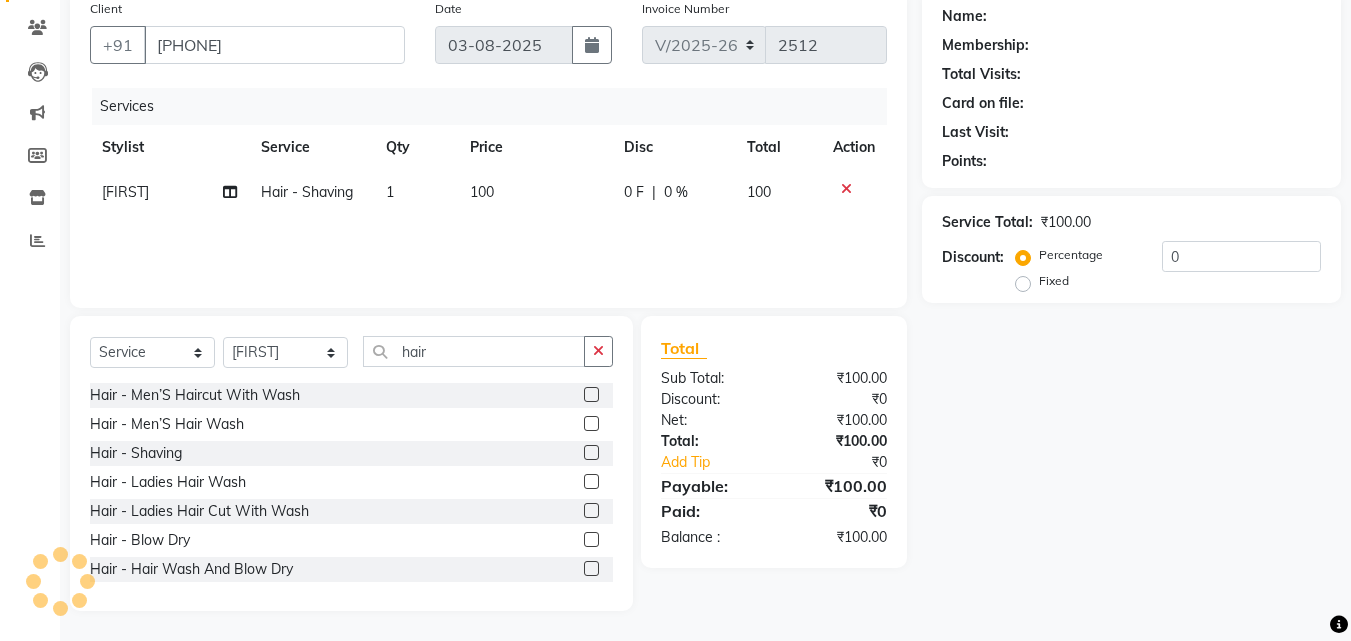 select on "1: Object" 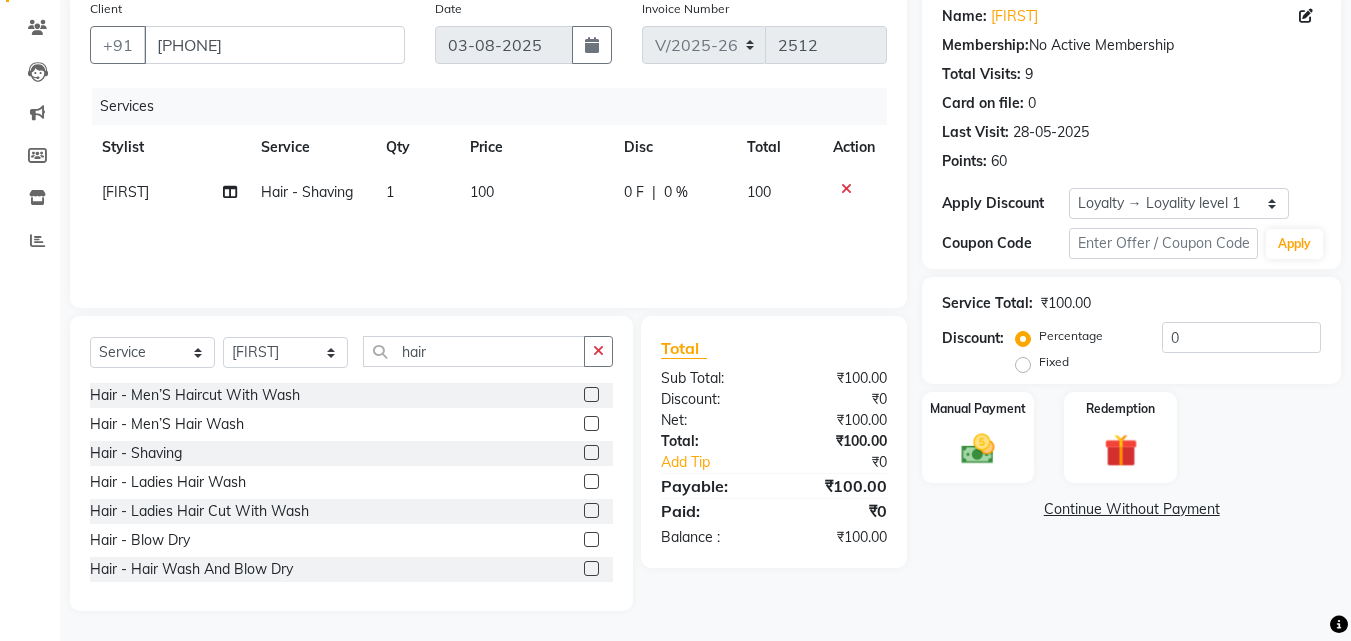 click on "Name: [FIRST]  Membership:  No Active Membership  Total Visits:  9 Card on file:  0 Last Visit:   28-05-2025 Points:   60  Apply Discount Select  Loyalty → Loyality level 1  Coupon Code Apply Service Total:  ₹100.00  Discount:  Percentage   Fixed  0 Manual Payment Redemption  Continue Without Payment" 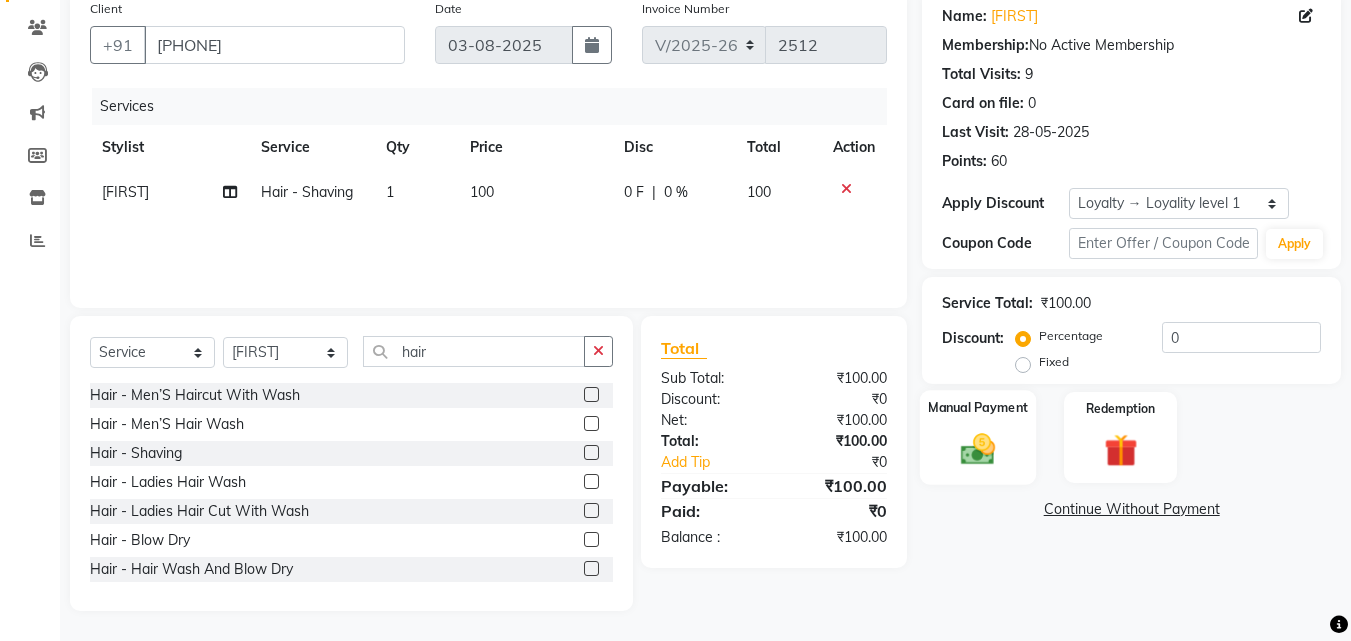 click on "Manual Payment" 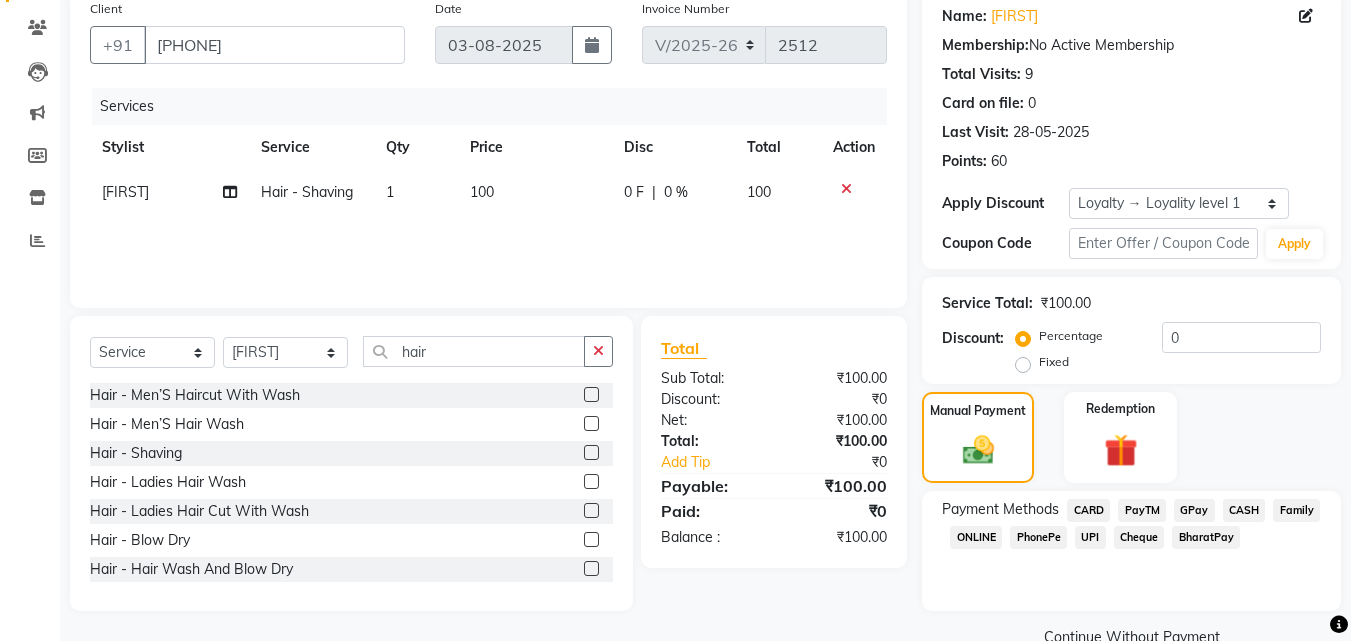 click on "PayTM" 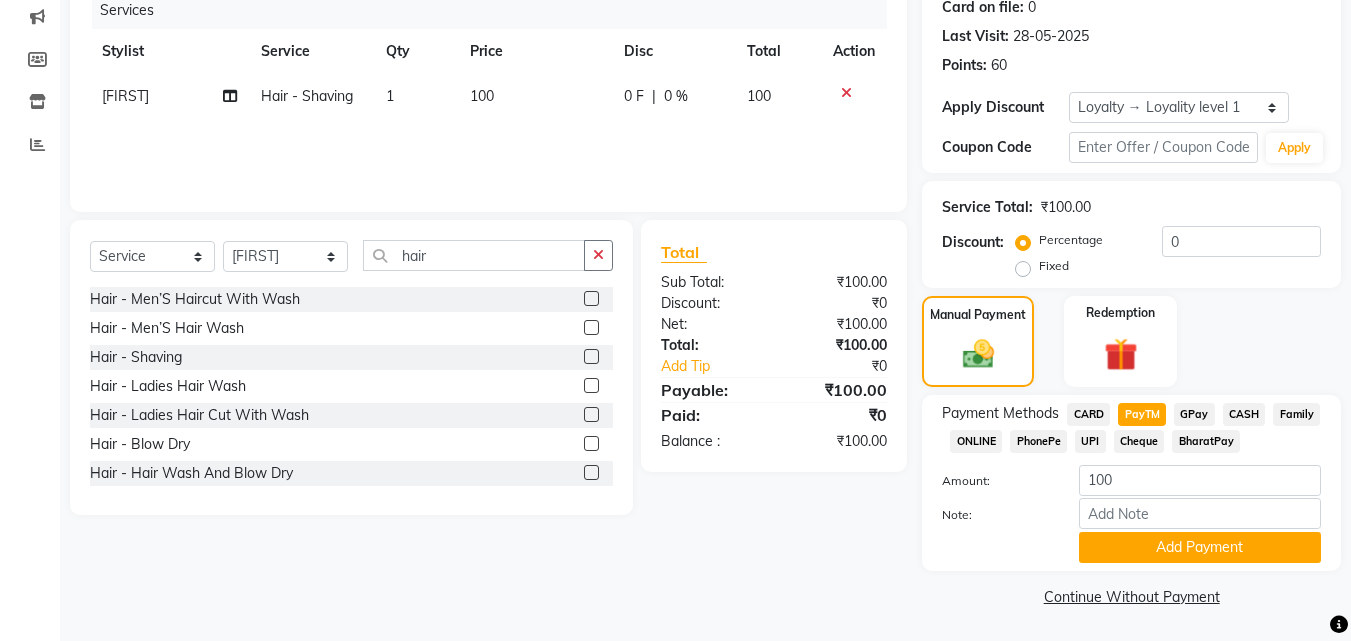 scroll, scrollTop: 257, scrollLeft: 0, axis: vertical 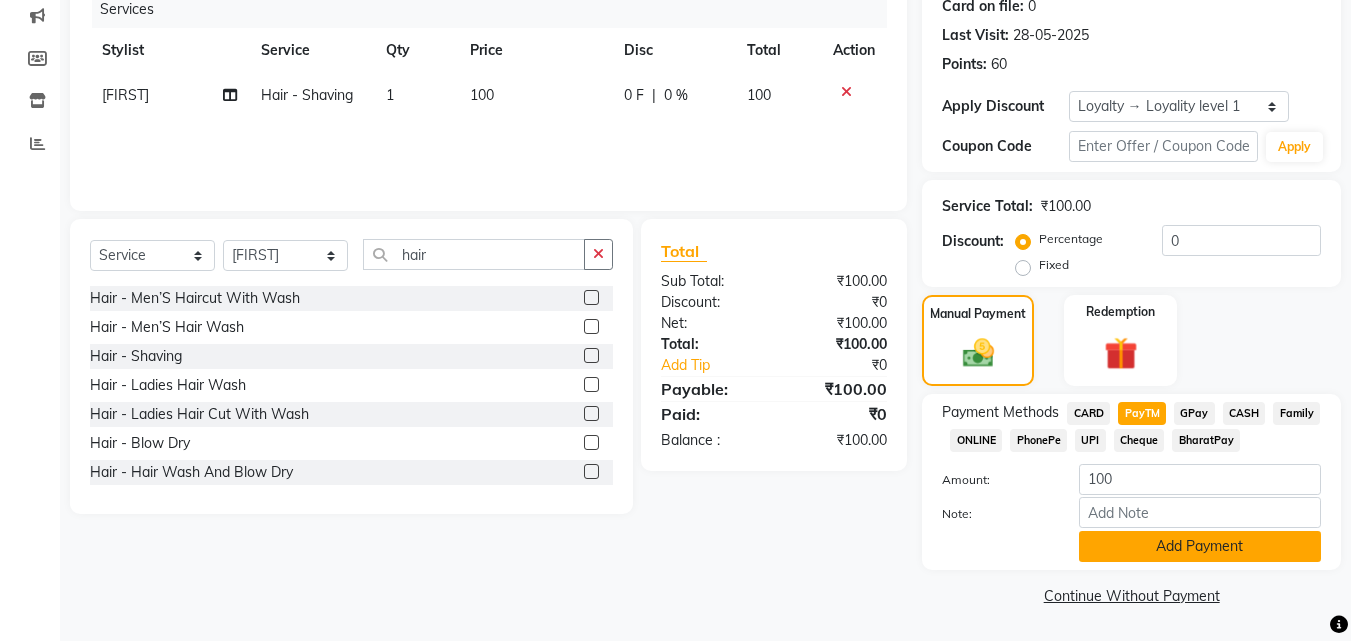 click on "Add Payment" 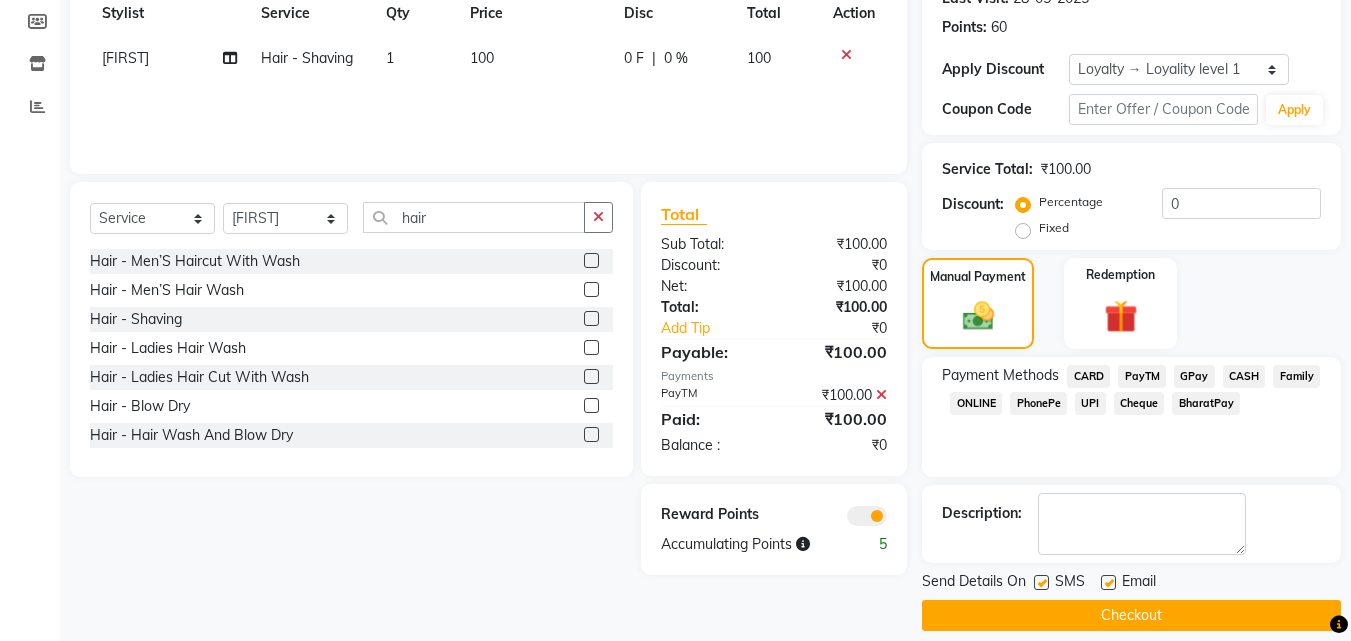 scroll, scrollTop: 314, scrollLeft: 0, axis: vertical 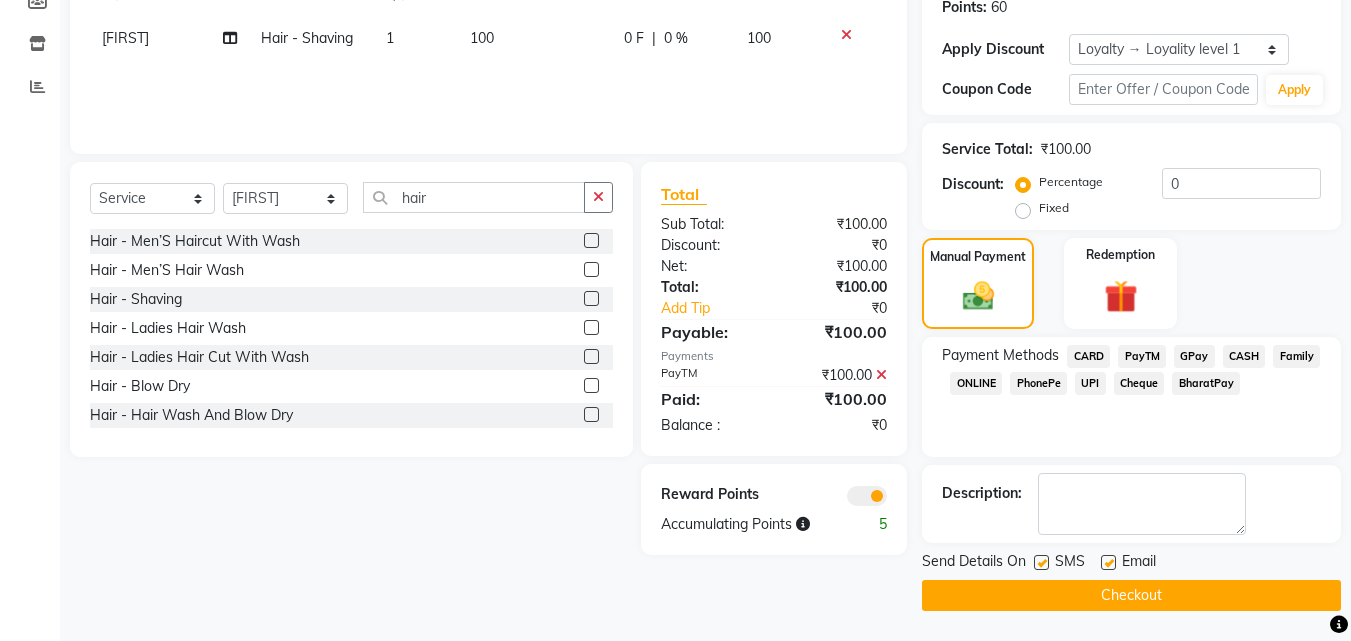click on "Checkout" 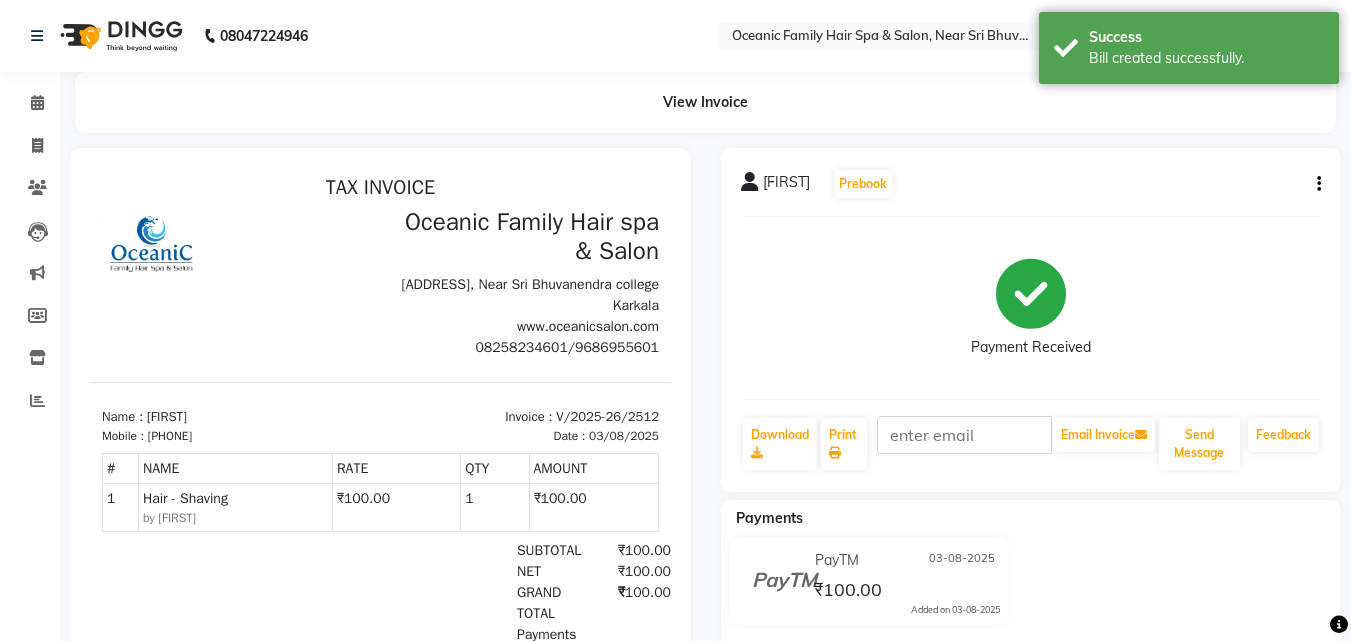 scroll, scrollTop: 120, scrollLeft: 0, axis: vertical 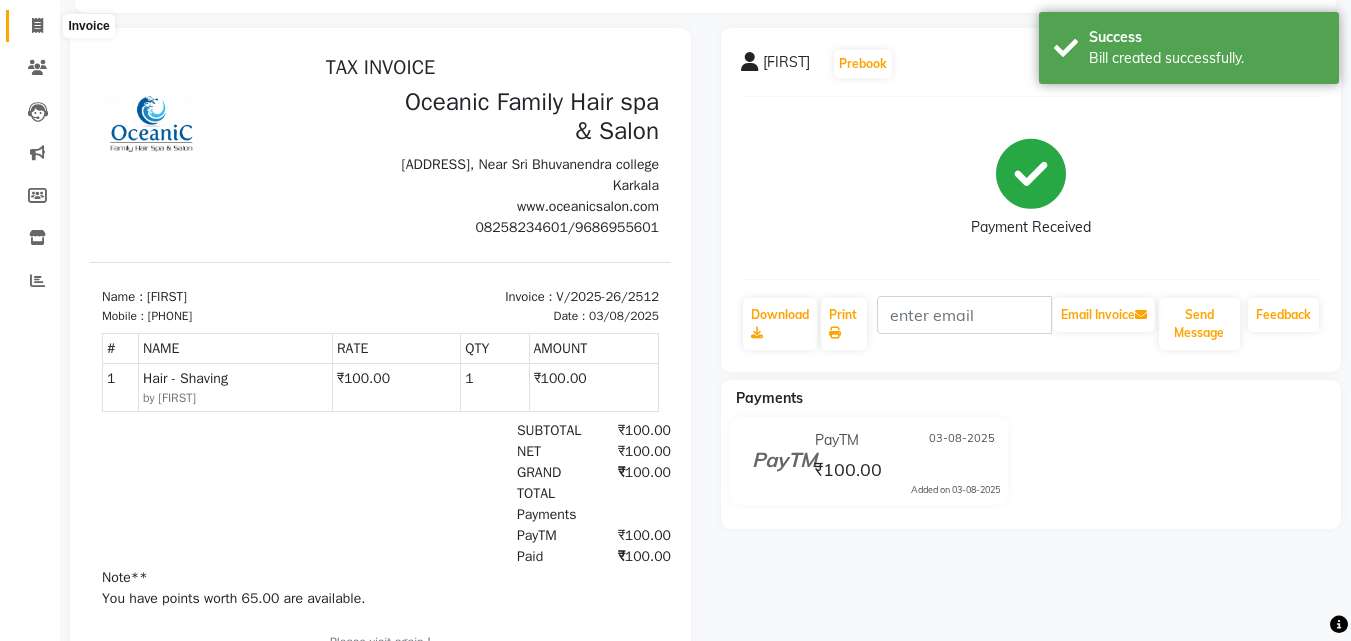 click 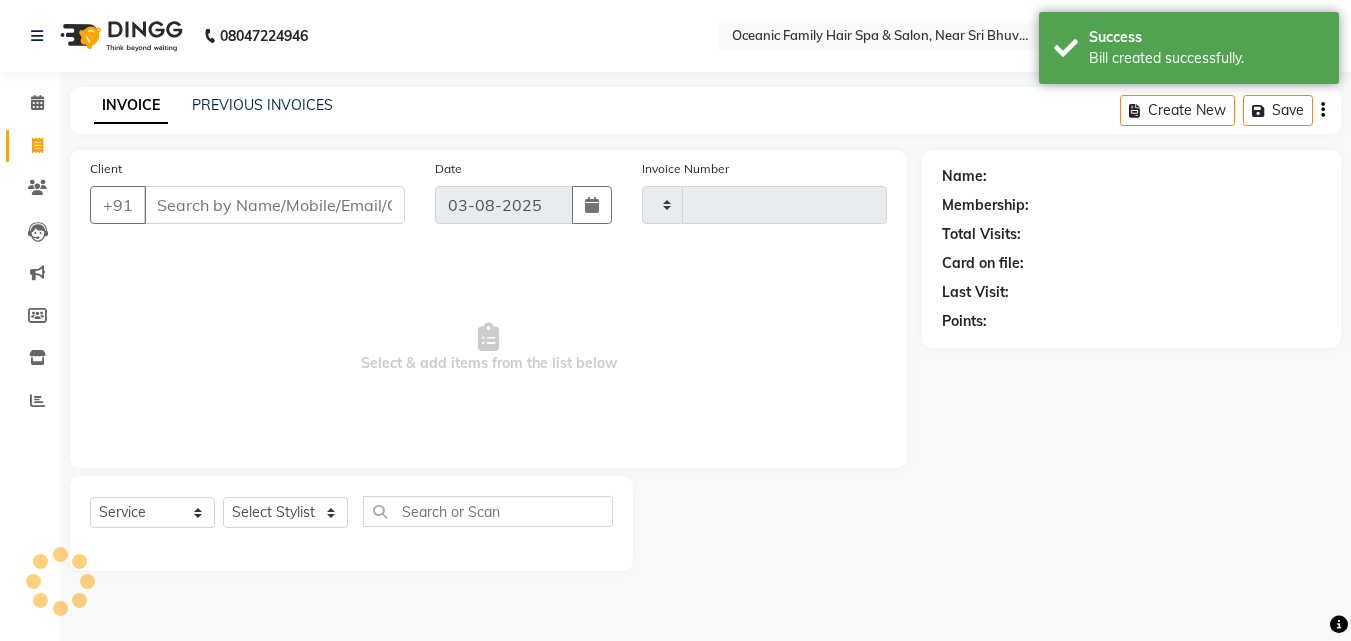 scroll, scrollTop: 0, scrollLeft: 0, axis: both 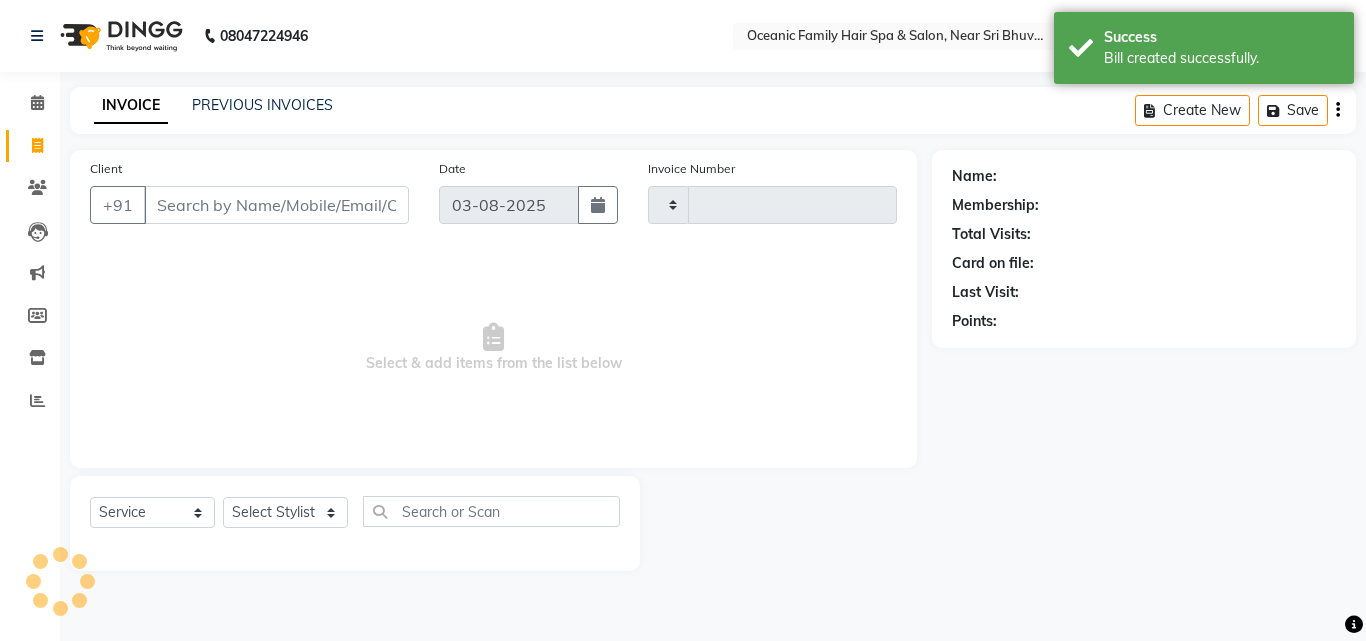 type on "2513" 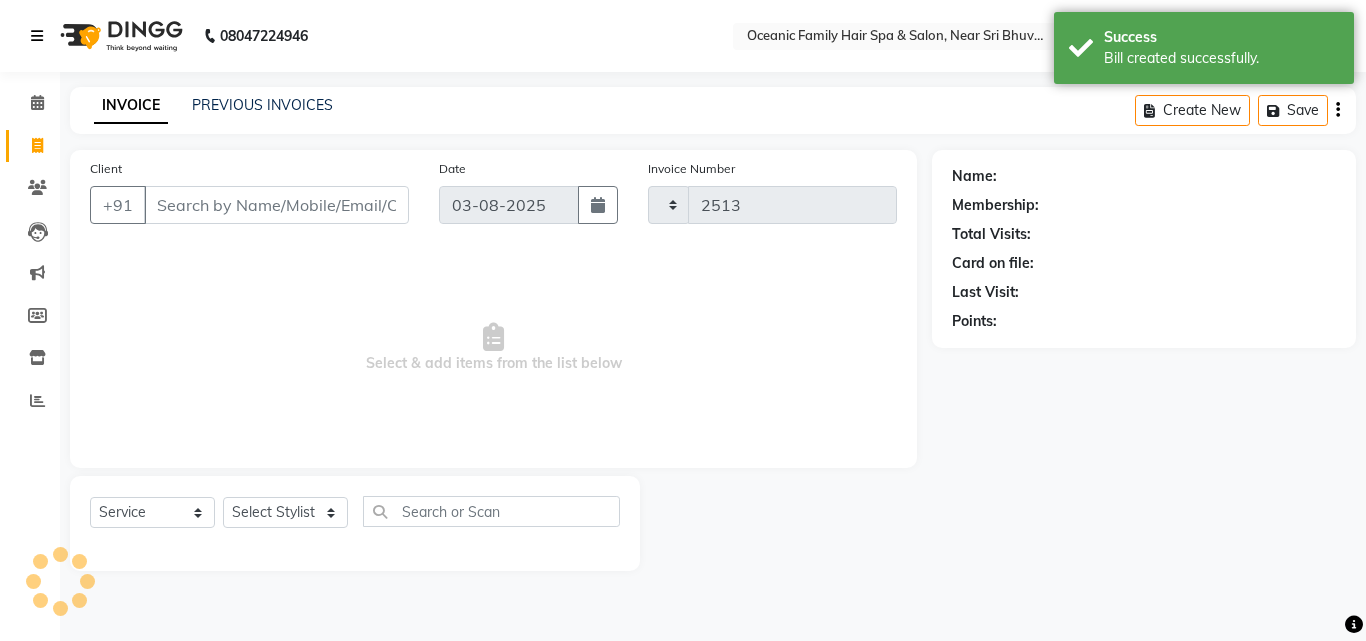 select on "4366" 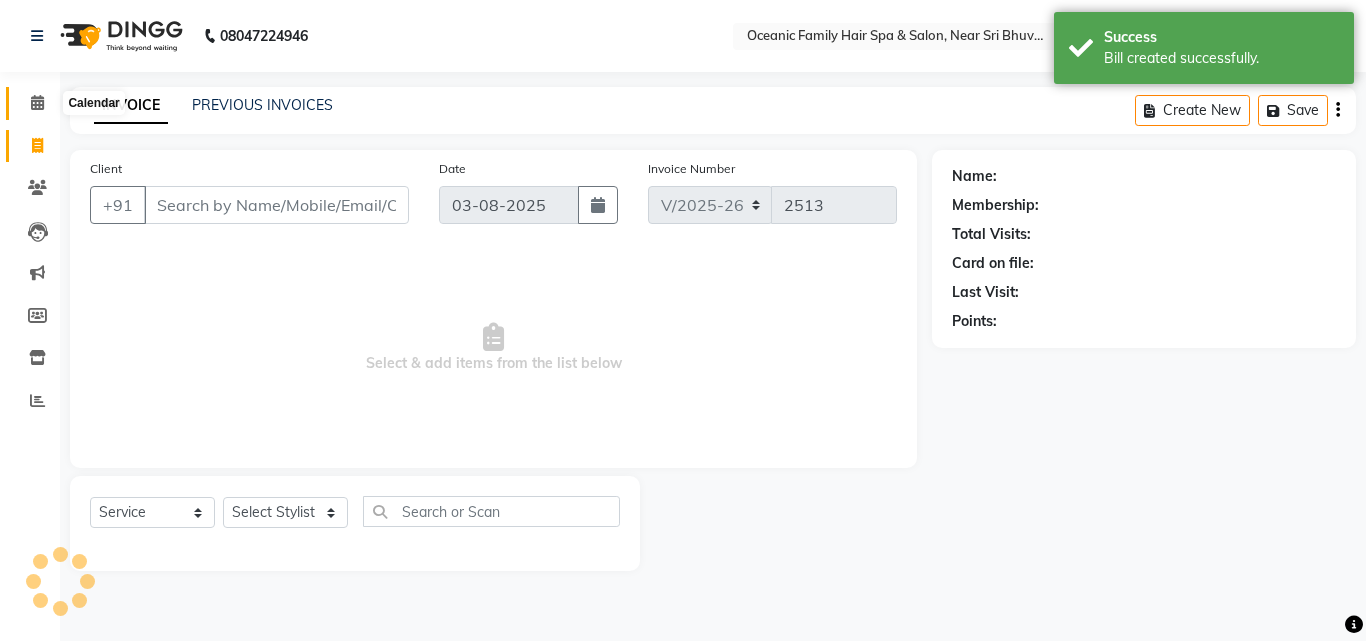 click 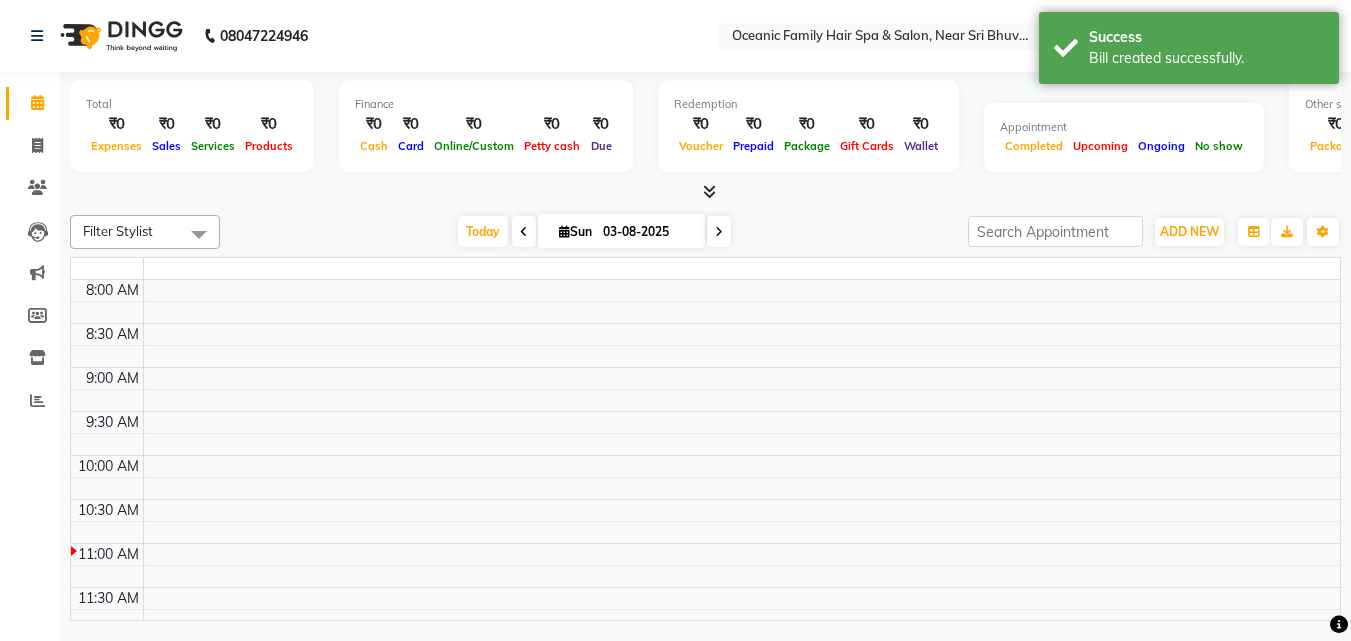 scroll, scrollTop: 0, scrollLeft: 0, axis: both 